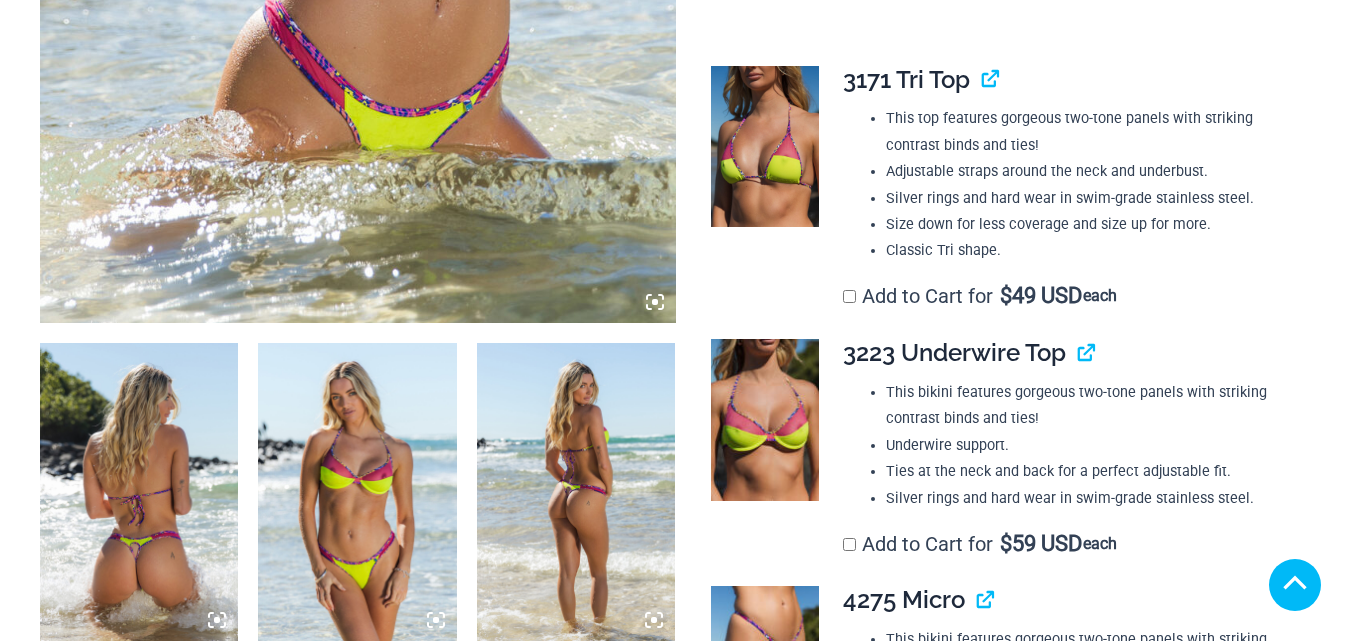 scroll, scrollTop: 800, scrollLeft: 0, axis: vertical 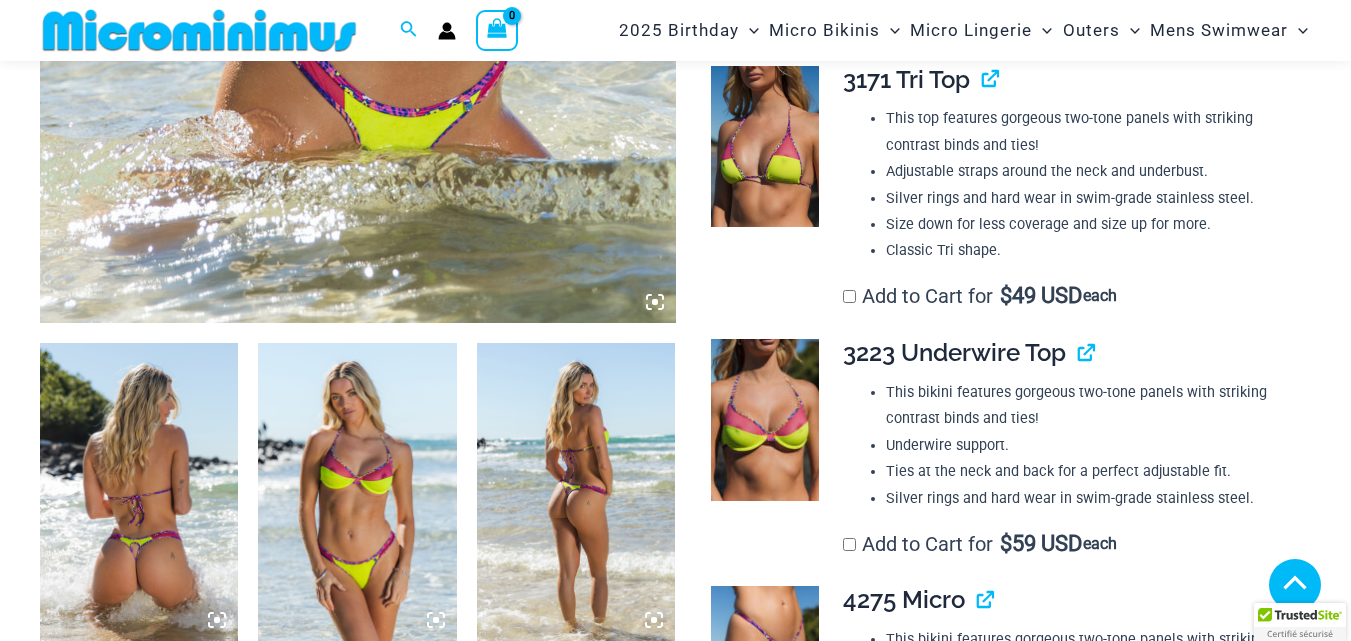 click at bounding box center [357, 492] 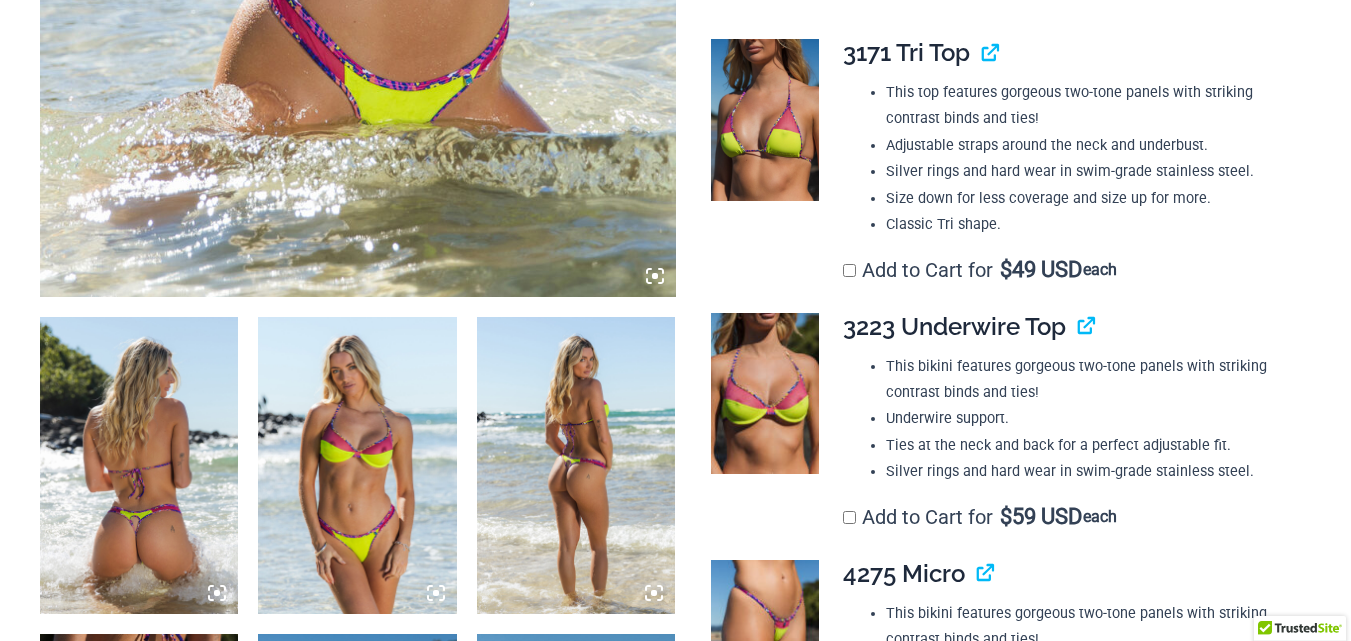 scroll, scrollTop: 0, scrollLeft: 0, axis: both 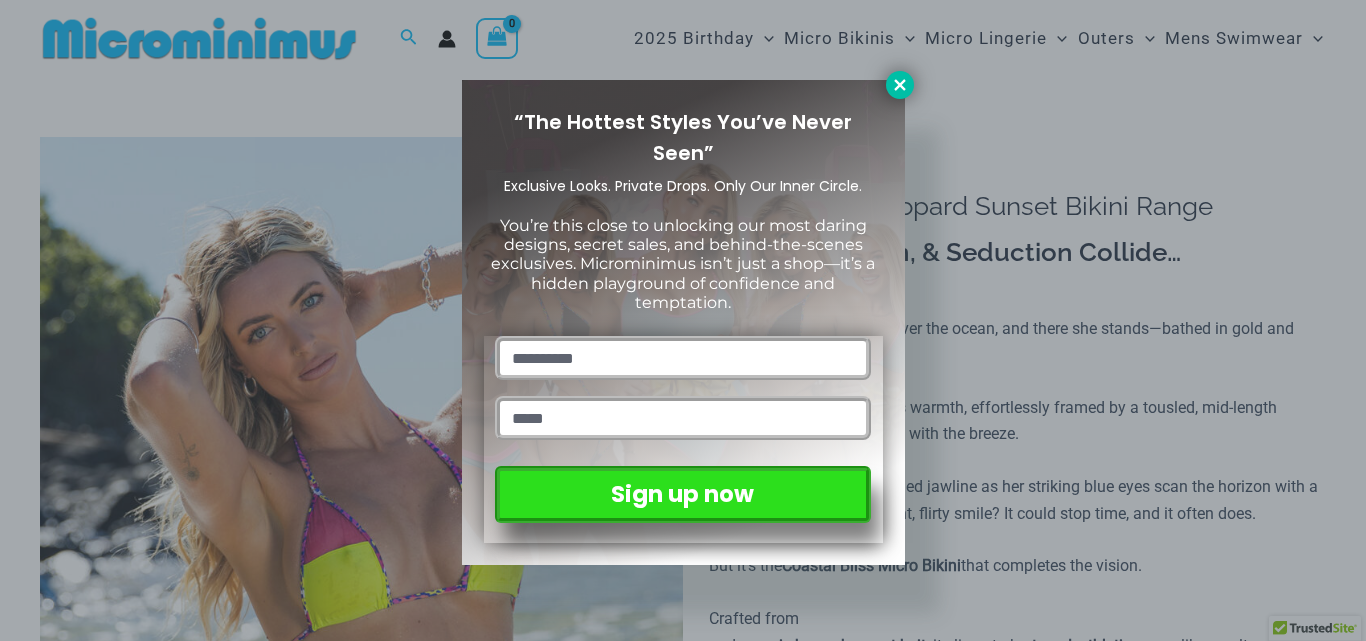 click 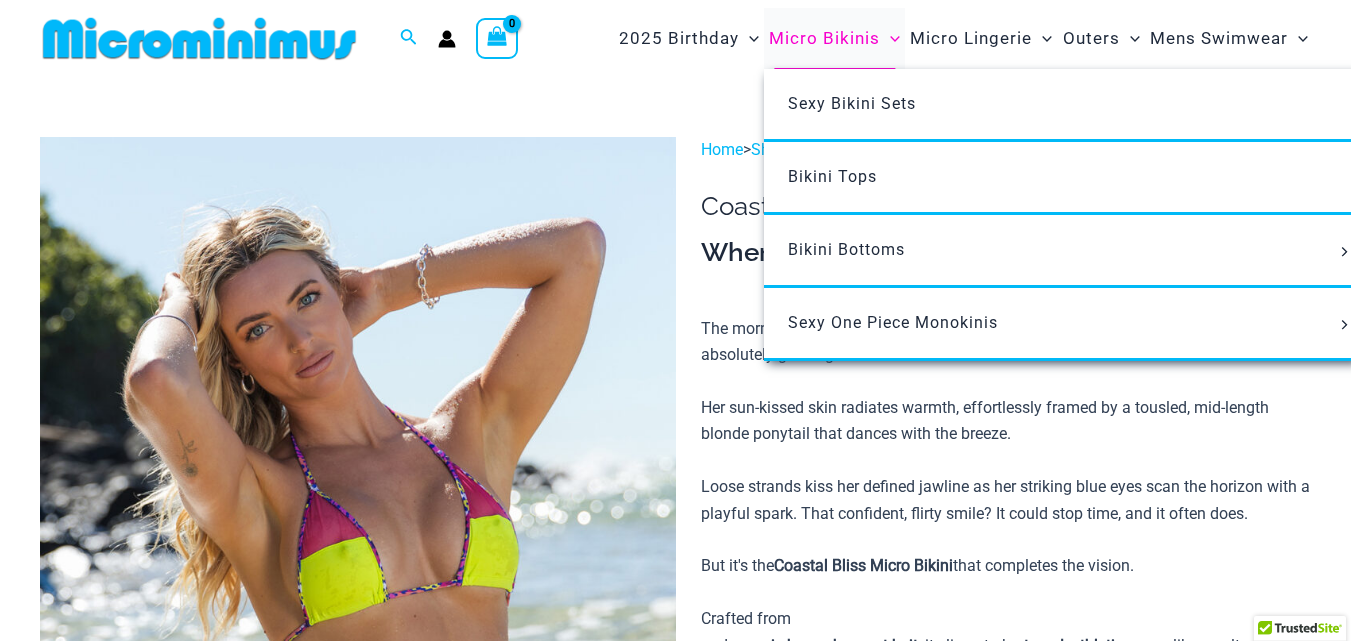 click on "Micro Bikinis" at bounding box center [824, 38] 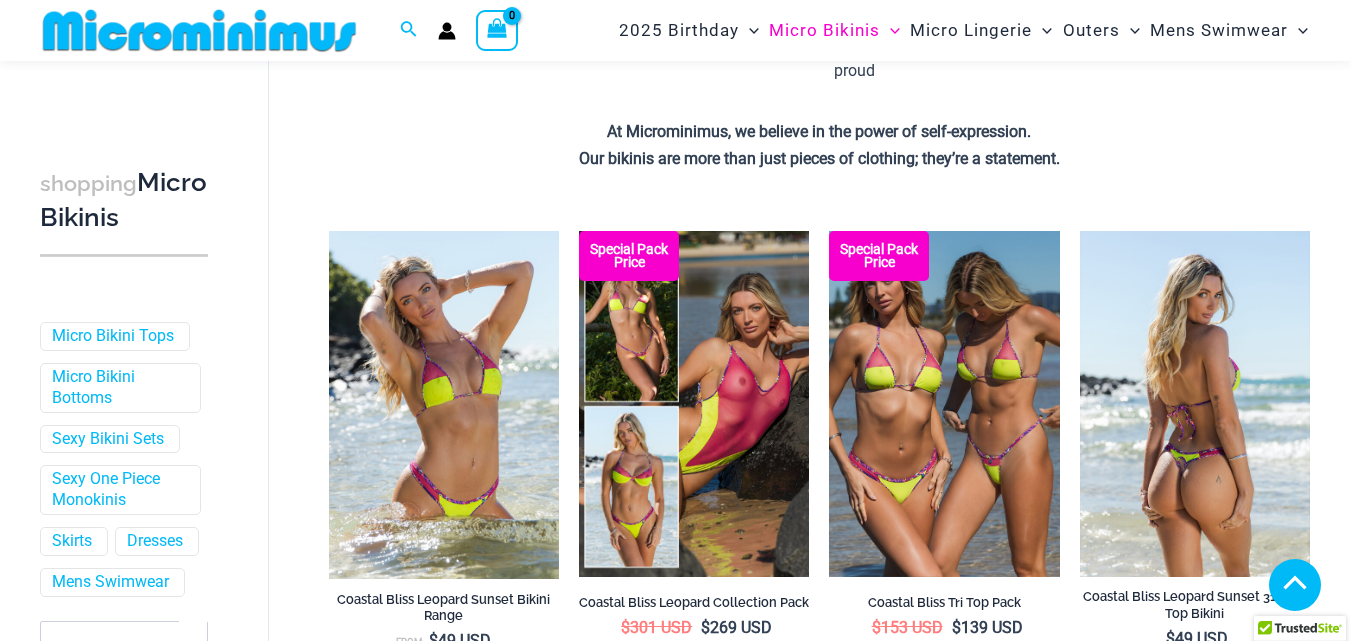 scroll, scrollTop: 584, scrollLeft: 0, axis: vertical 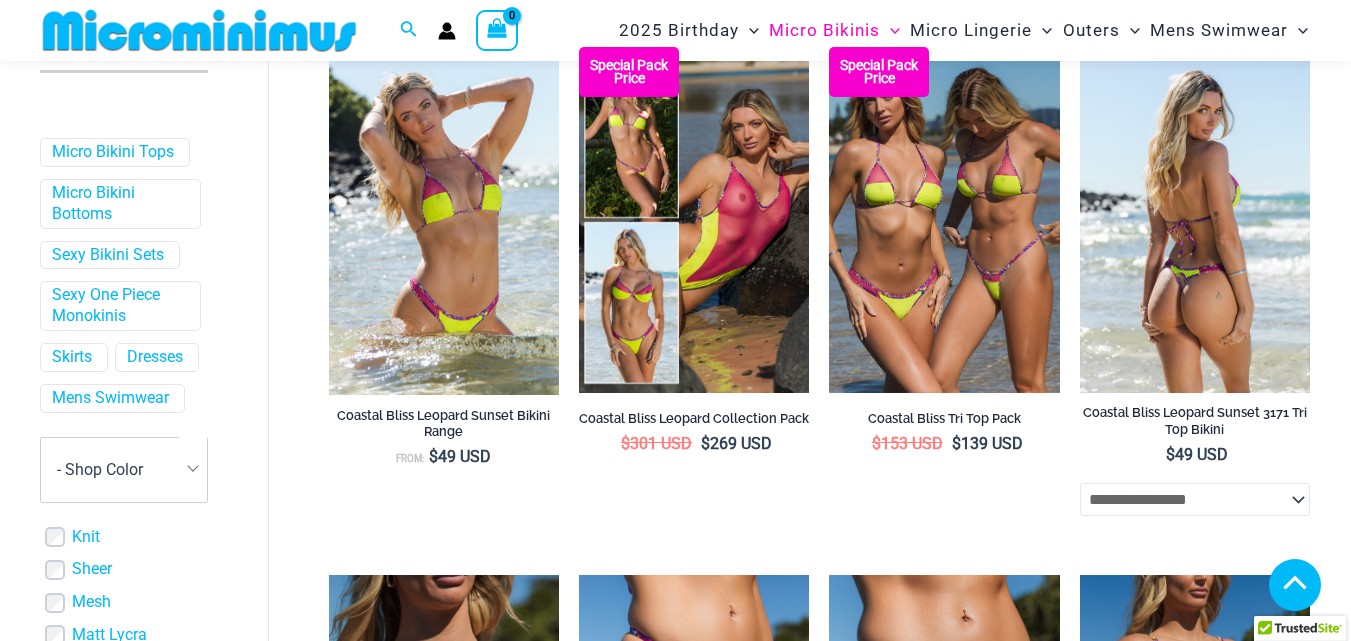 click at bounding box center (1195, 219) 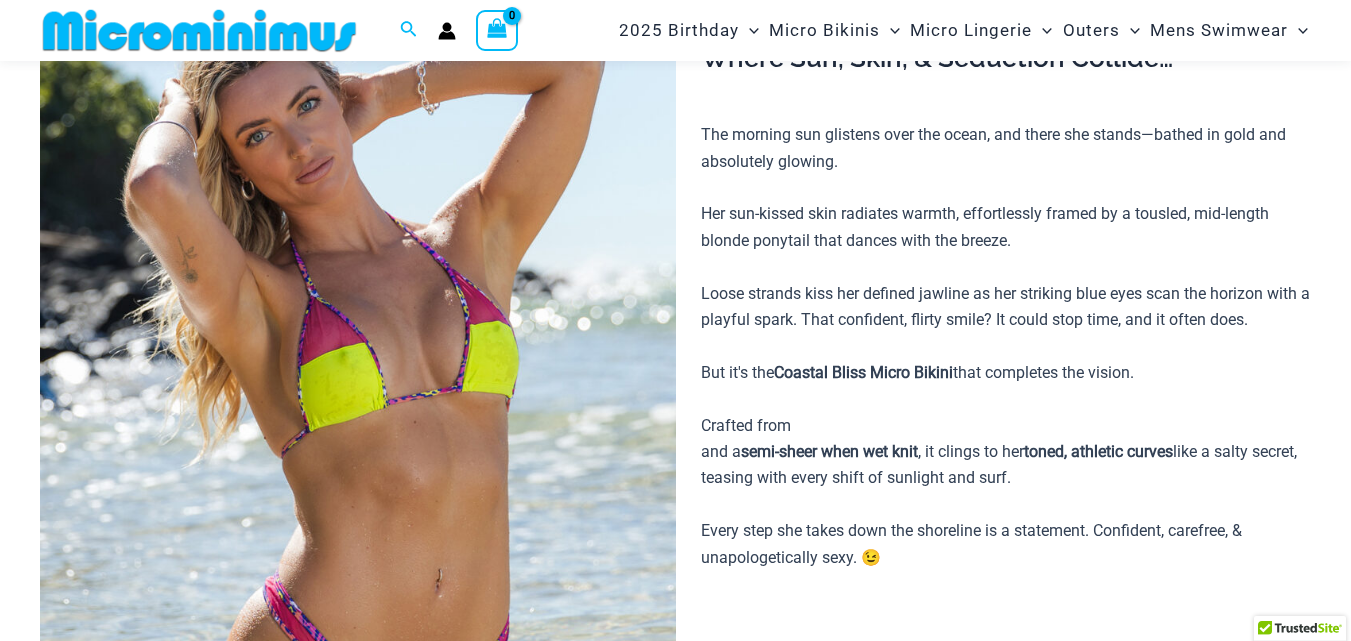 scroll, scrollTop: 984, scrollLeft: 0, axis: vertical 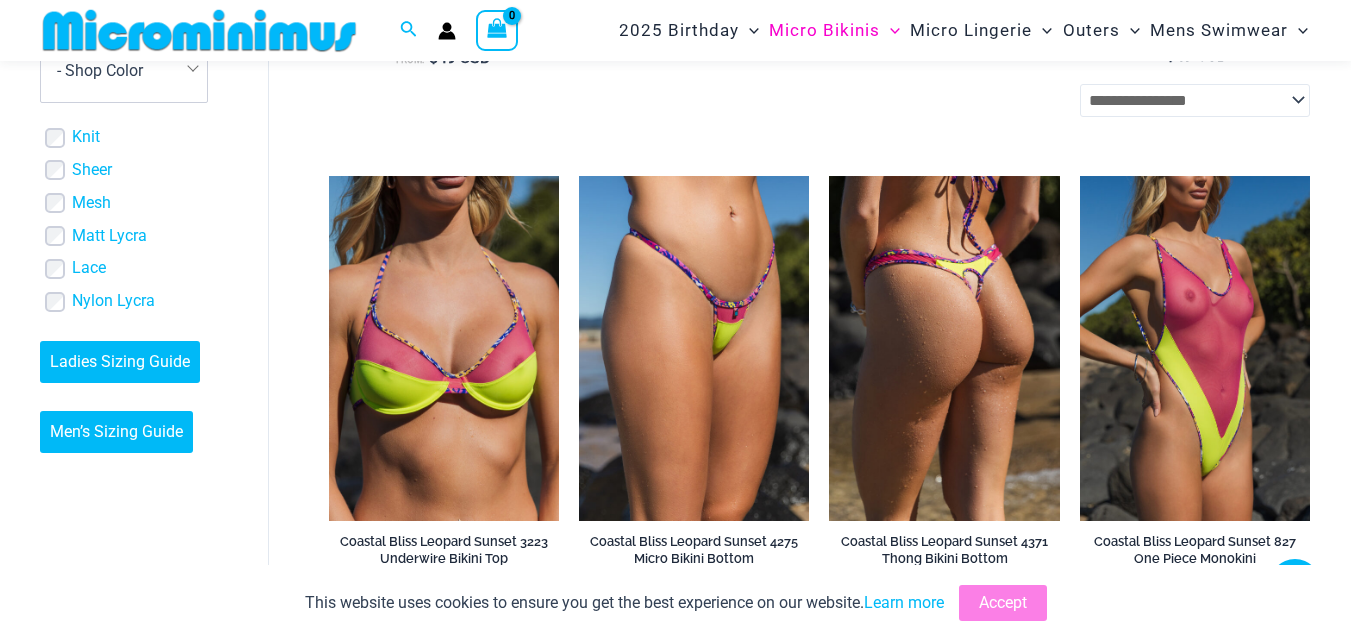click at bounding box center (944, 348) 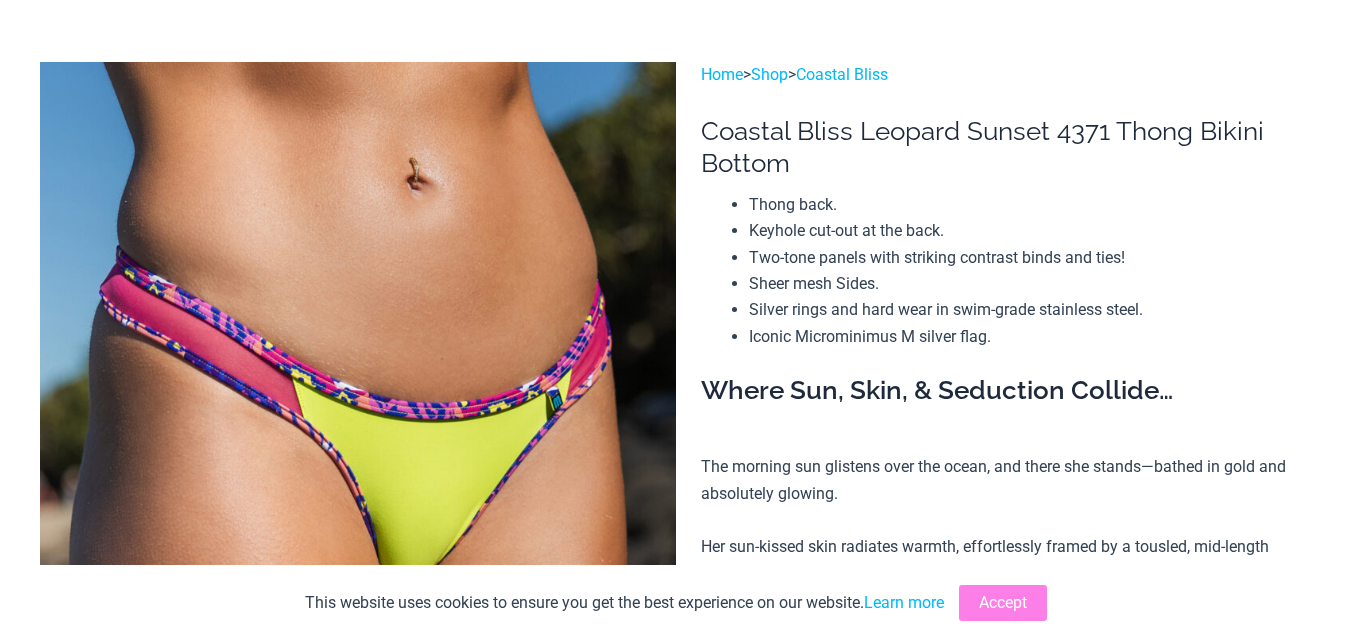 scroll, scrollTop: 0, scrollLeft: 0, axis: both 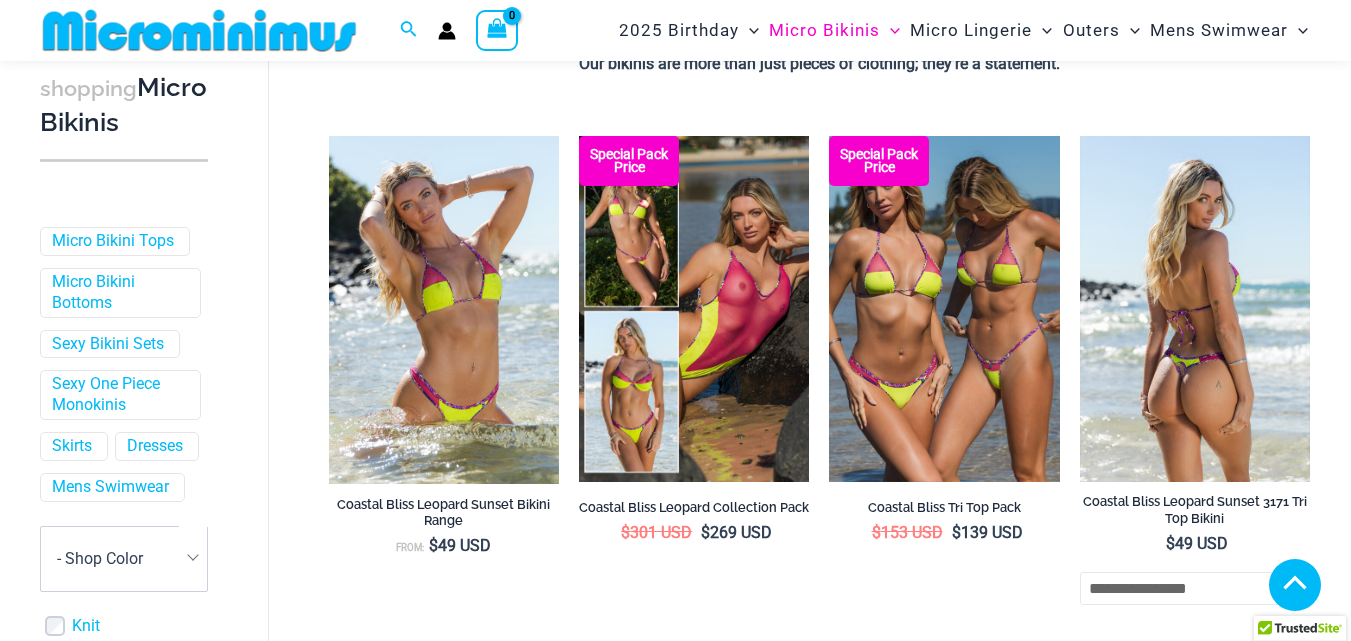 click at bounding box center (1195, 308) 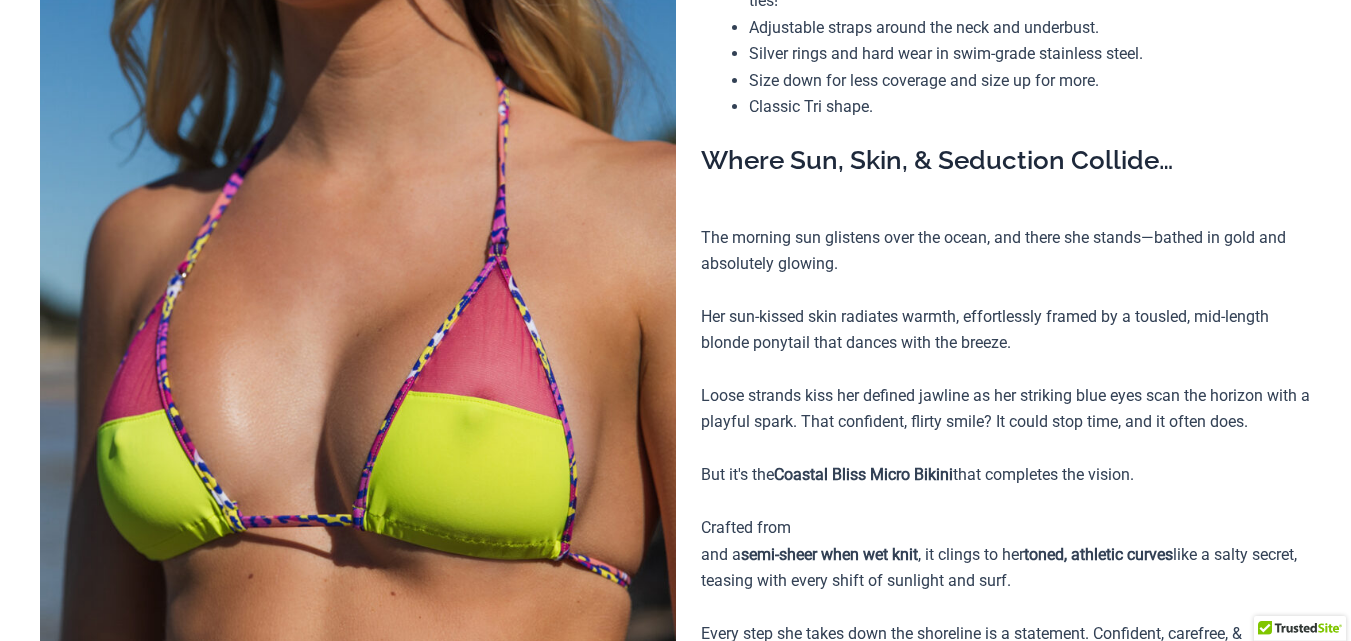 scroll, scrollTop: 0, scrollLeft: 0, axis: both 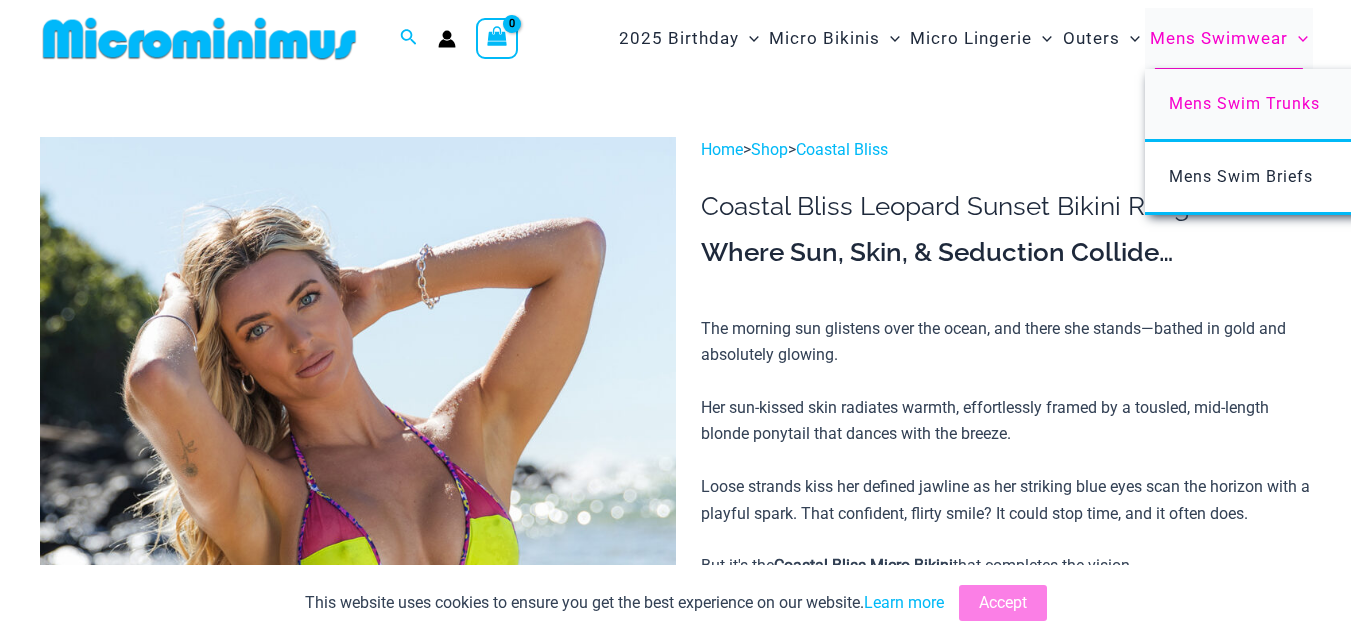 click on "Mens Swim Trunks" at bounding box center (1244, 103) 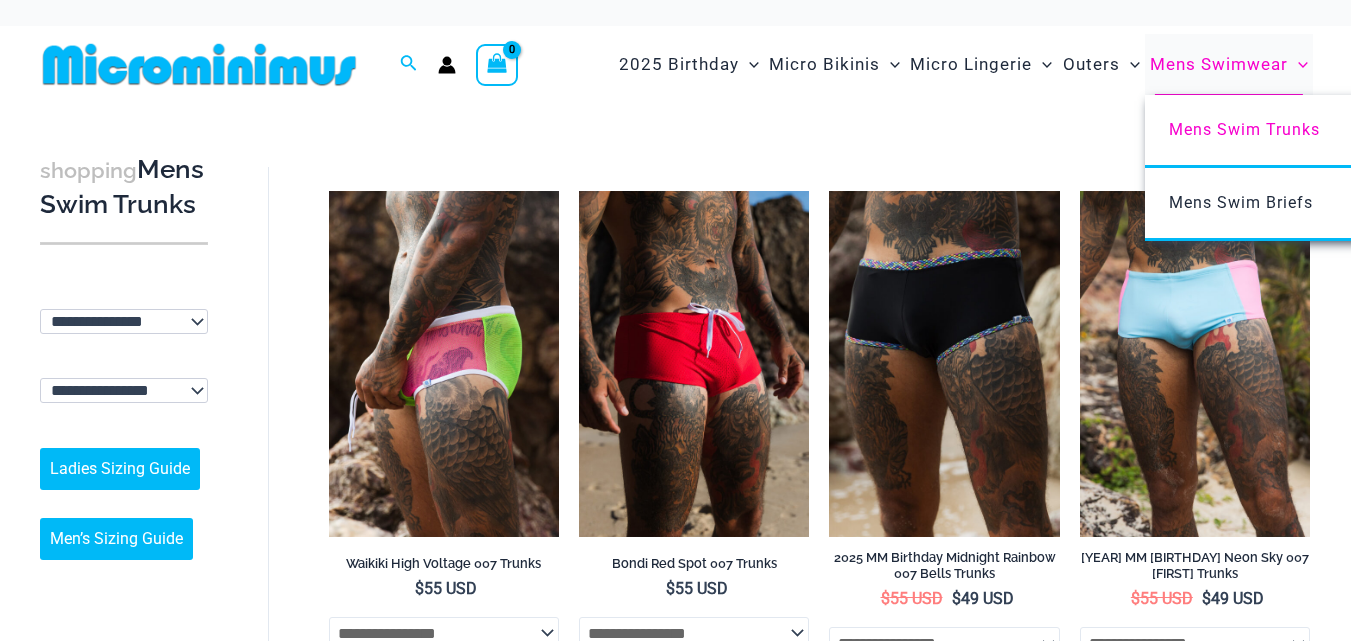 scroll, scrollTop: 0, scrollLeft: 0, axis: both 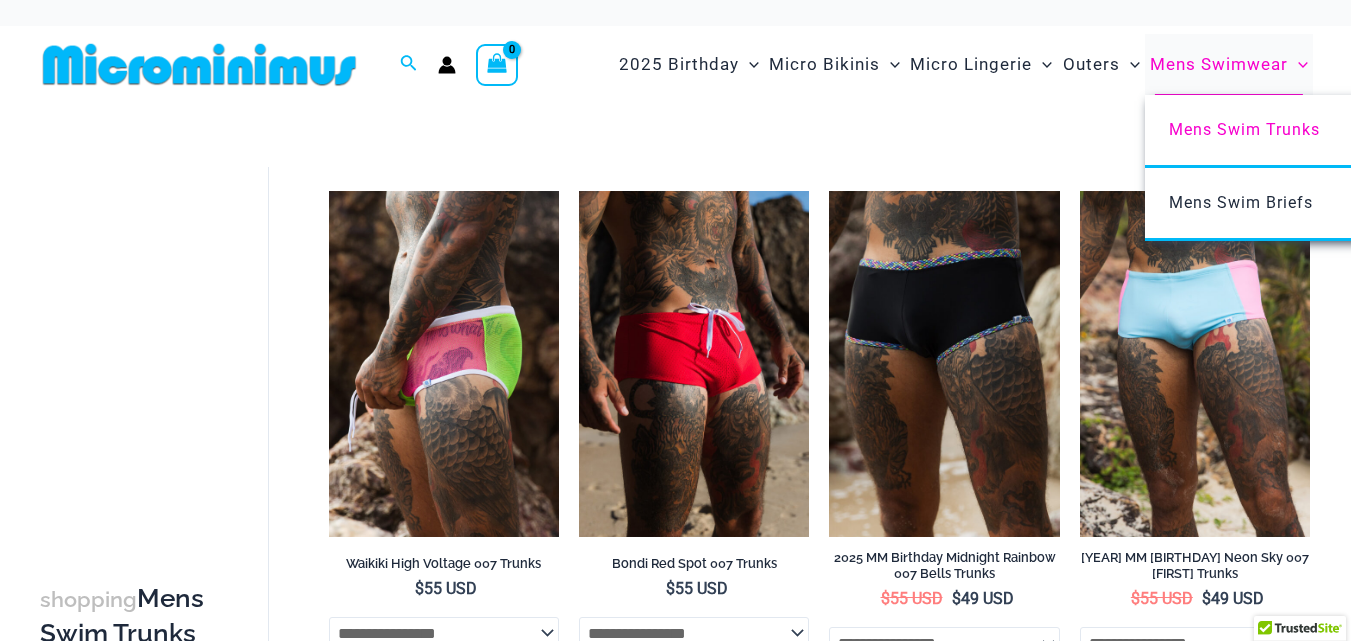 click on "Mens Swimwear" at bounding box center (1219, 64) 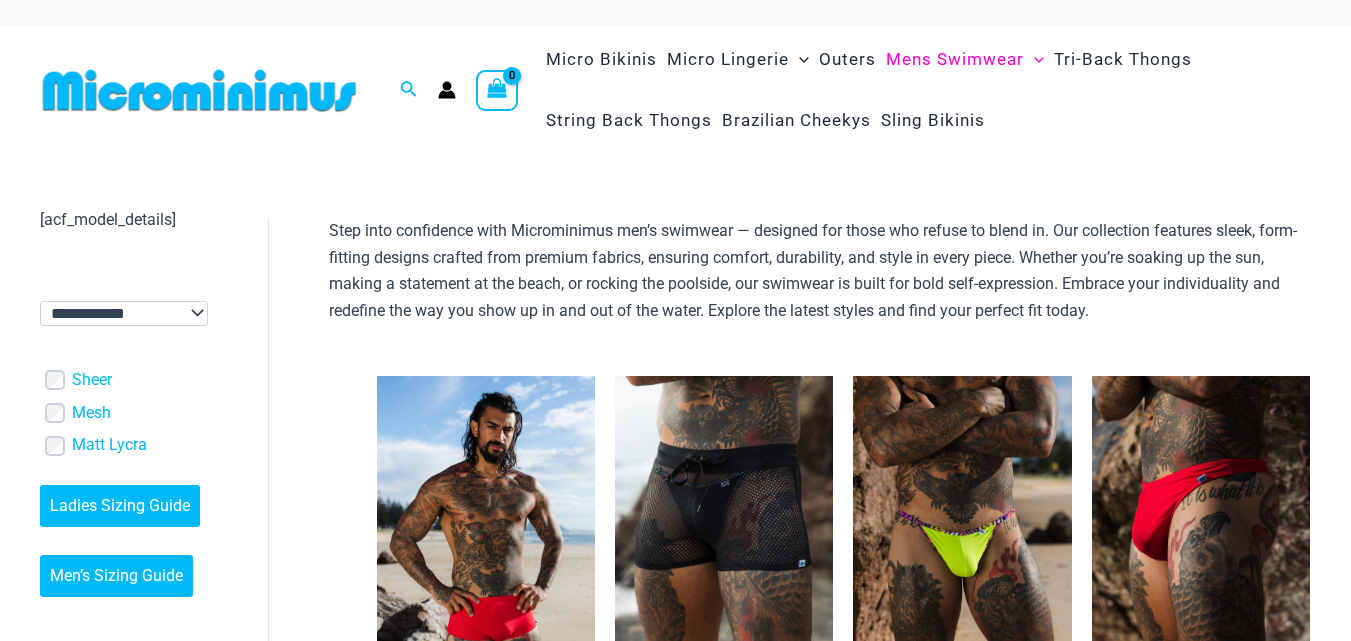 scroll, scrollTop: 0, scrollLeft: 0, axis: both 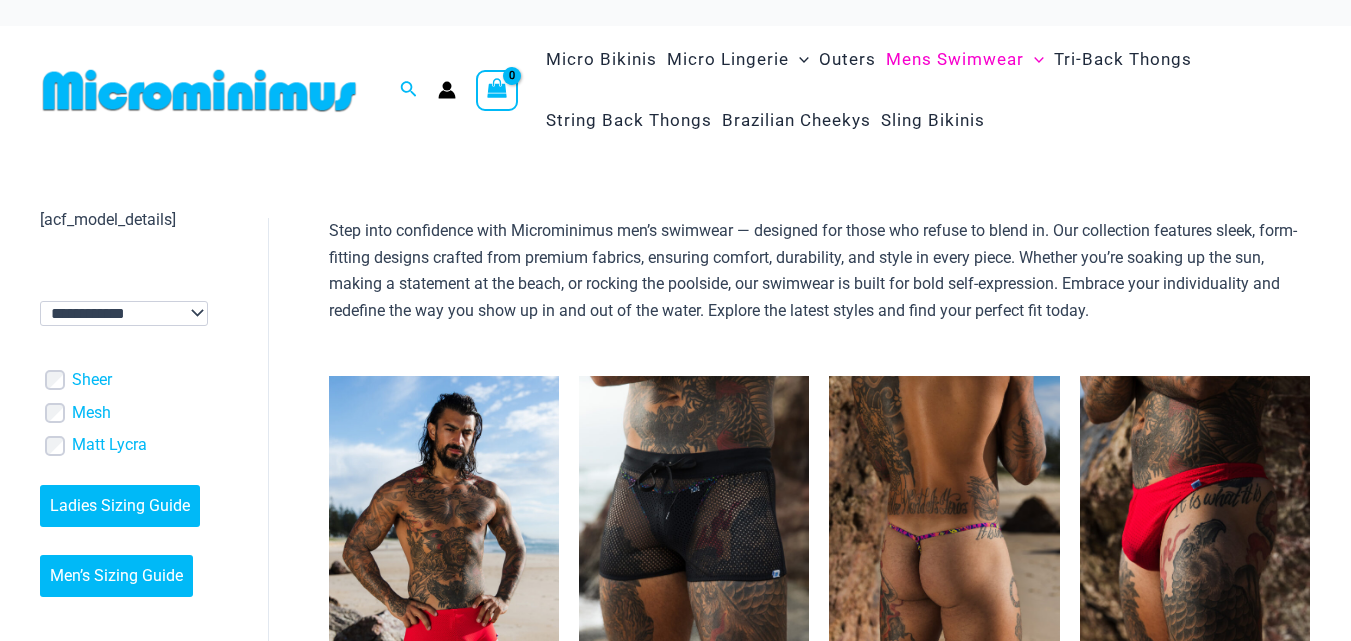 click at bounding box center [944, 548] 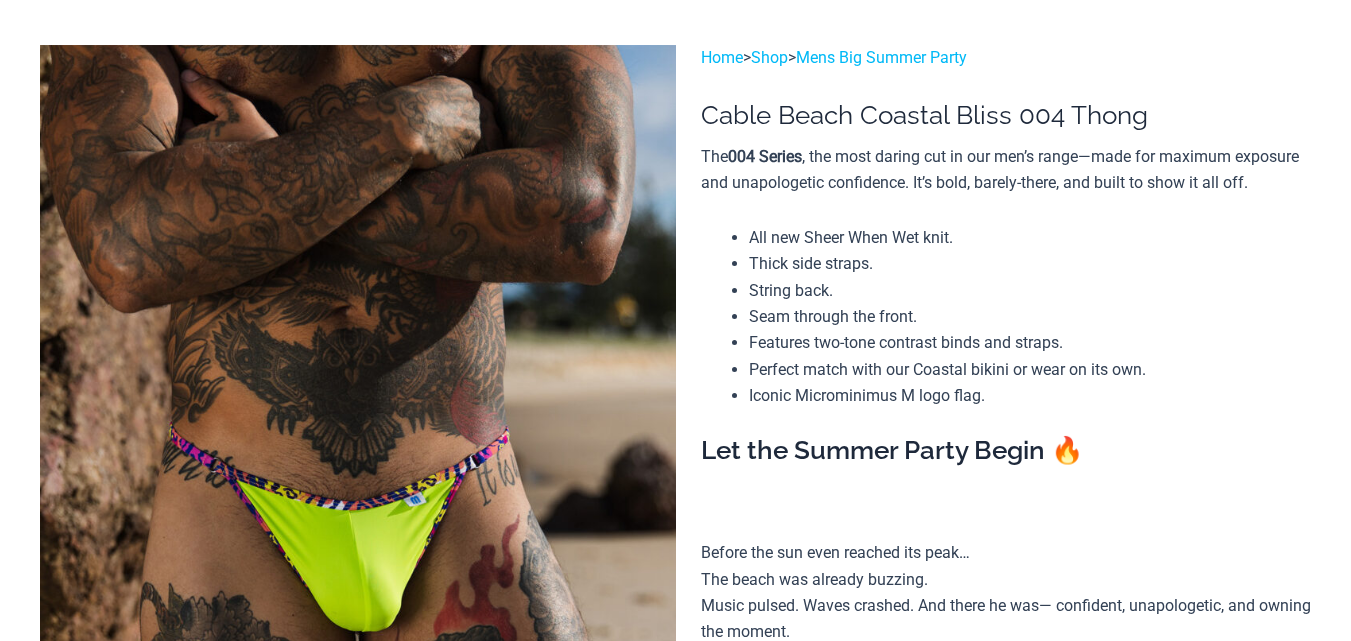 scroll, scrollTop: 300, scrollLeft: 0, axis: vertical 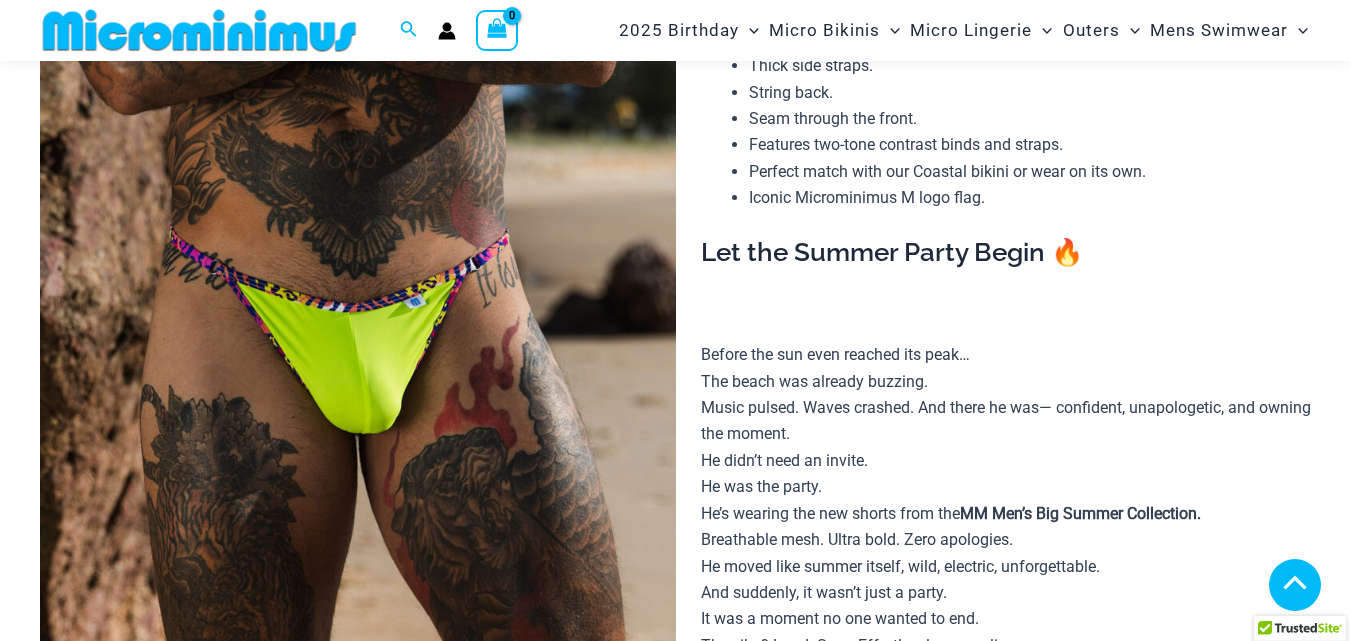 click on "small" 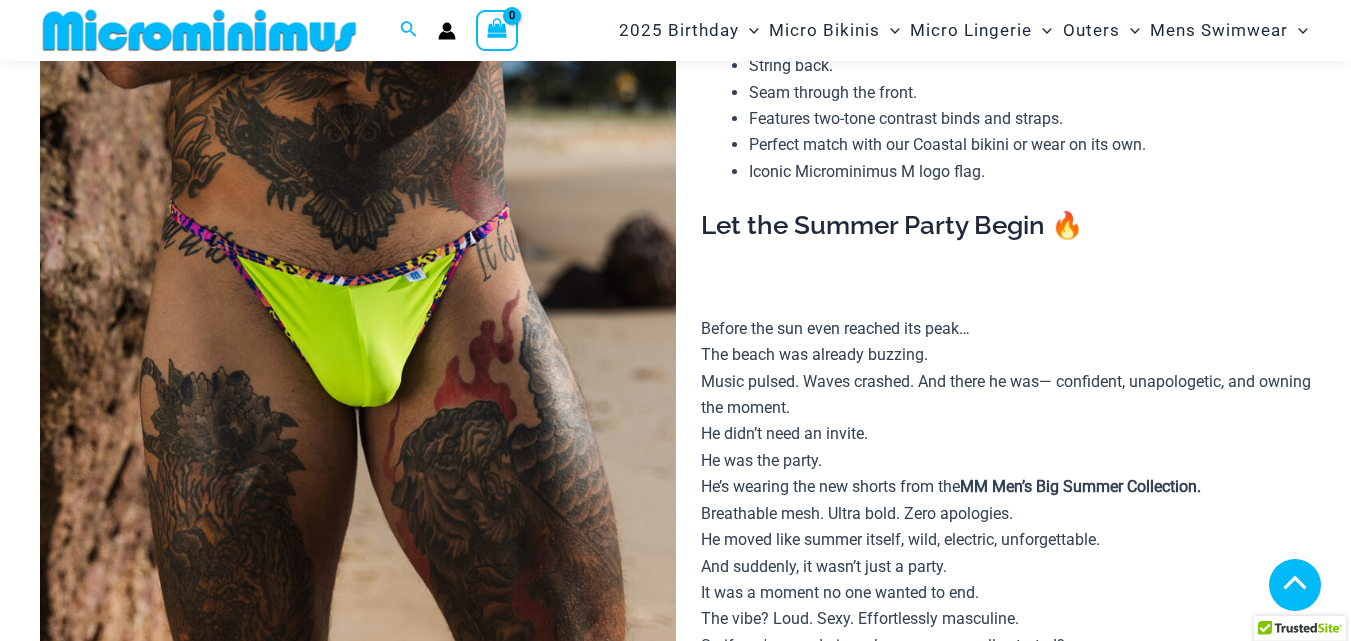 scroll, scrollTop: 768, scrollLeft: 0, axis: vertical 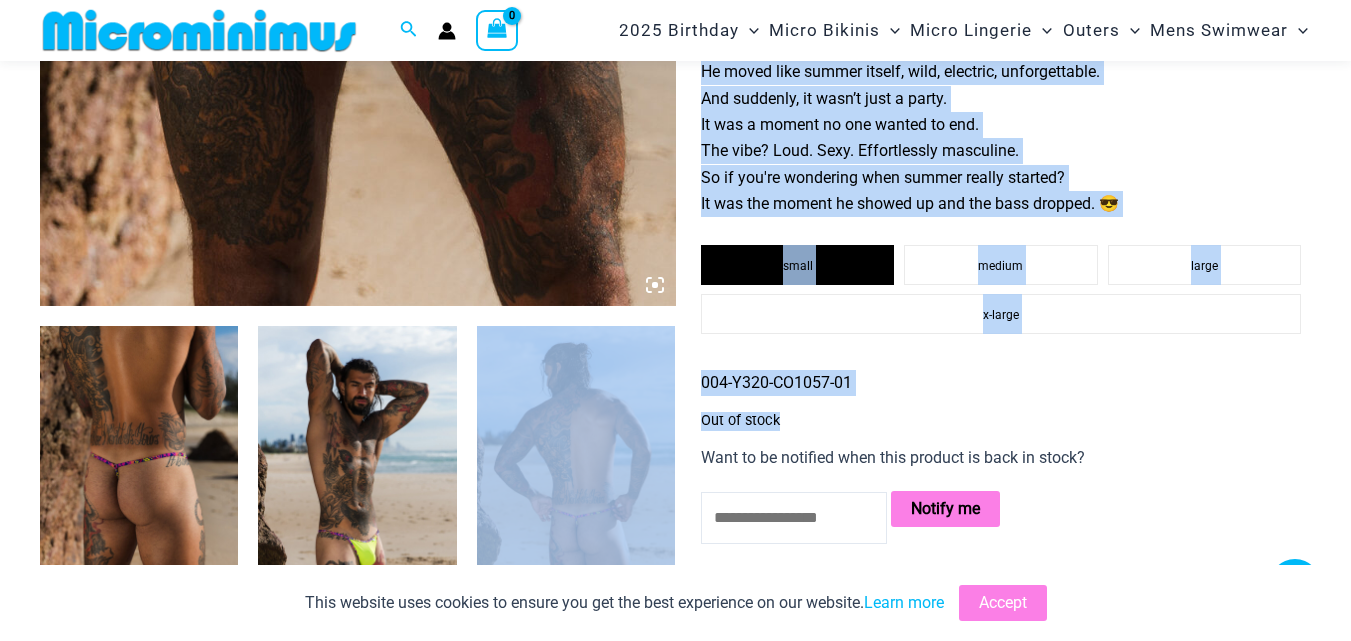 drag, startPoint x: 793, startPoint y: 424, endPoint x: 675, endPoint y: 361, distance: 133.76472 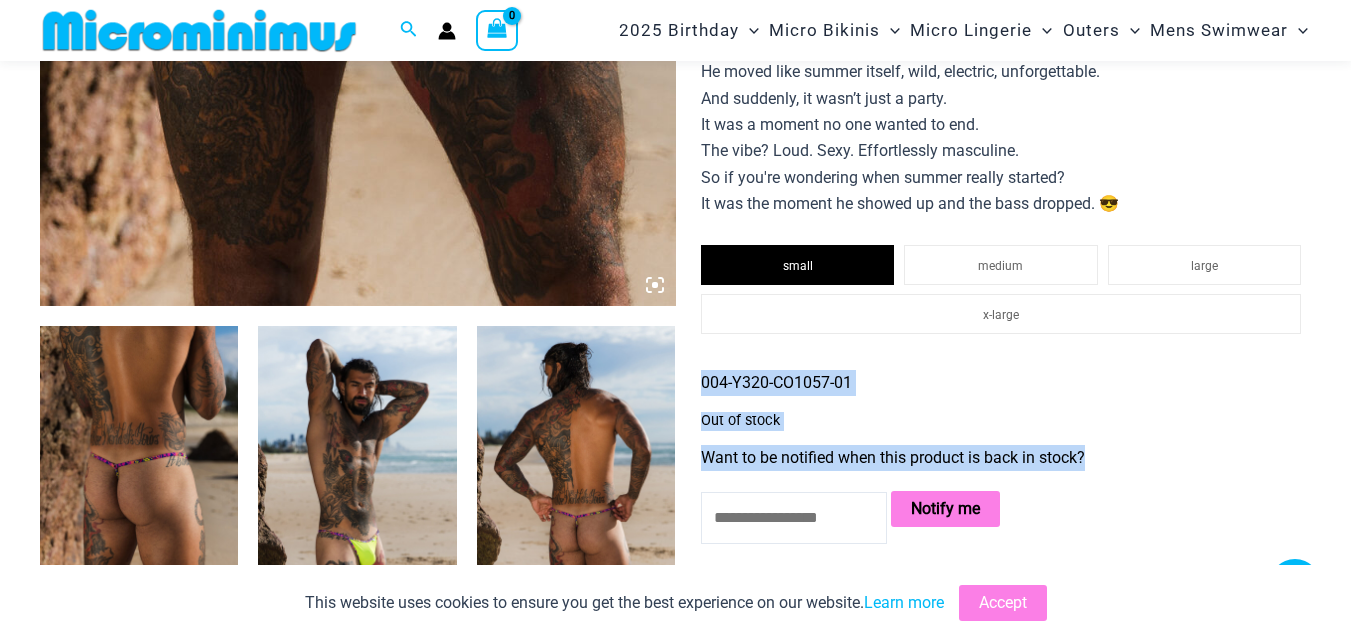 drag, startPoint x: 700, startPoint y: 383, endPoint x: 1142, endPoint y: 445, distance: 446.32724 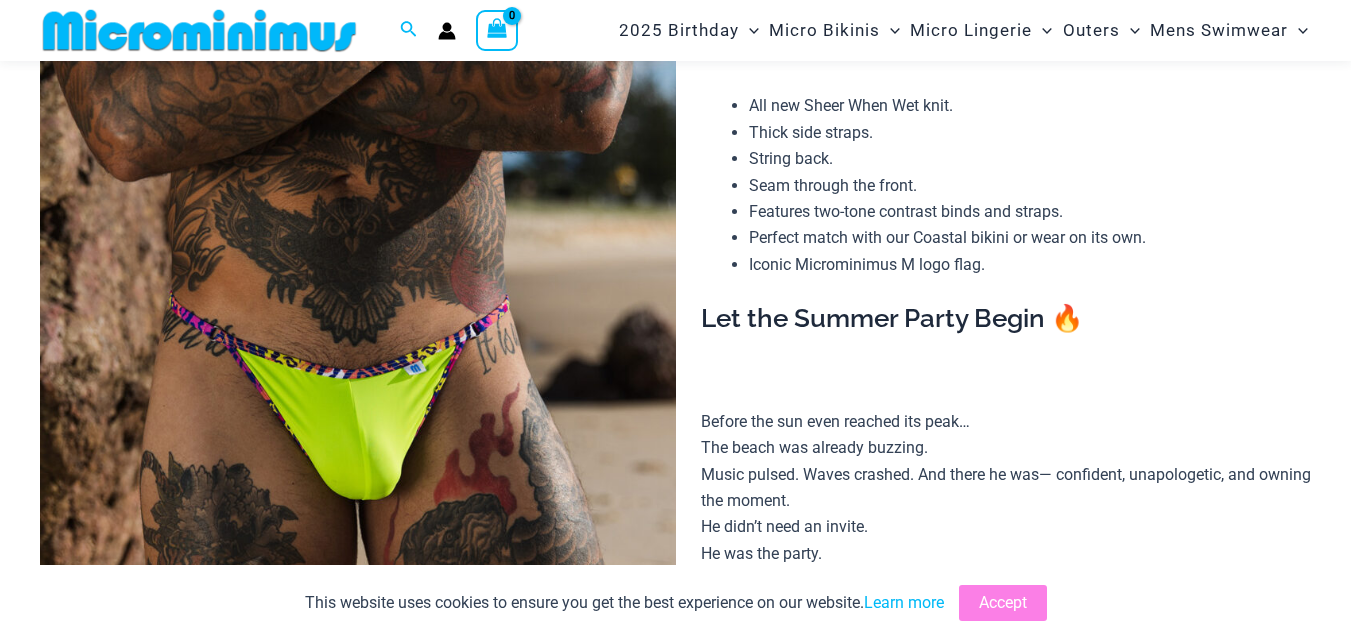 scroll, scrollTop: 68, scrollLeft: 0, axis: vertical 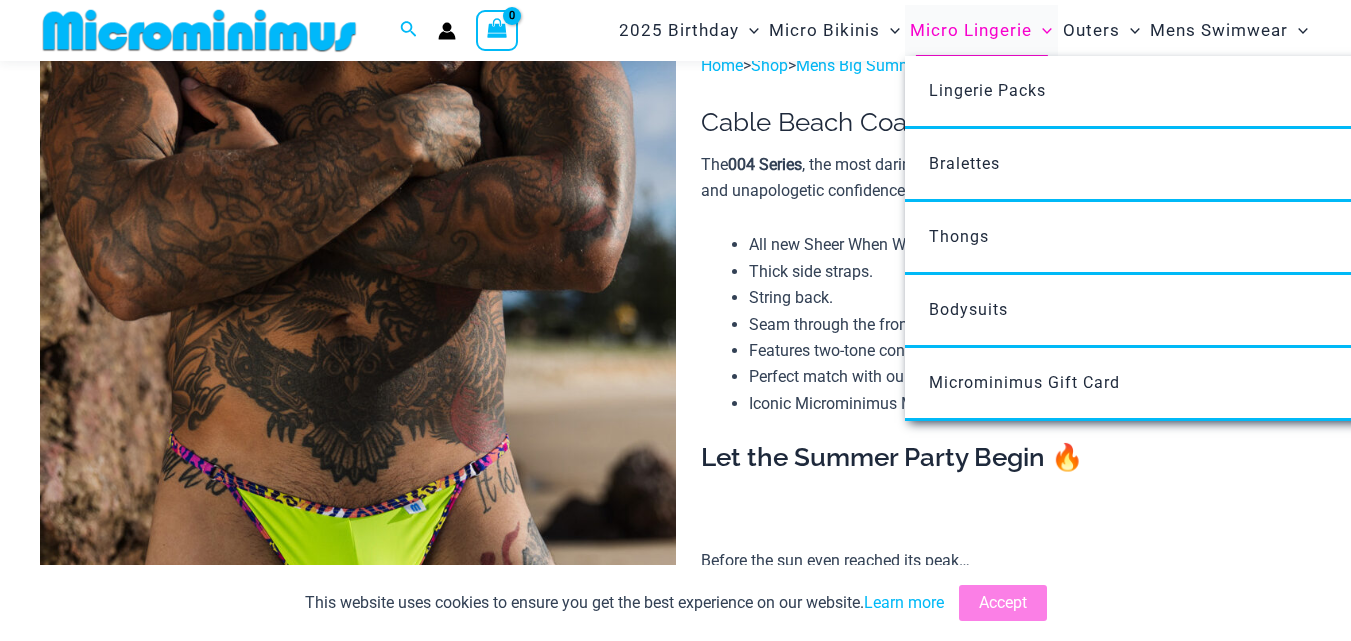 click on "Micro Lingerie" at bounding box center [971, 30] 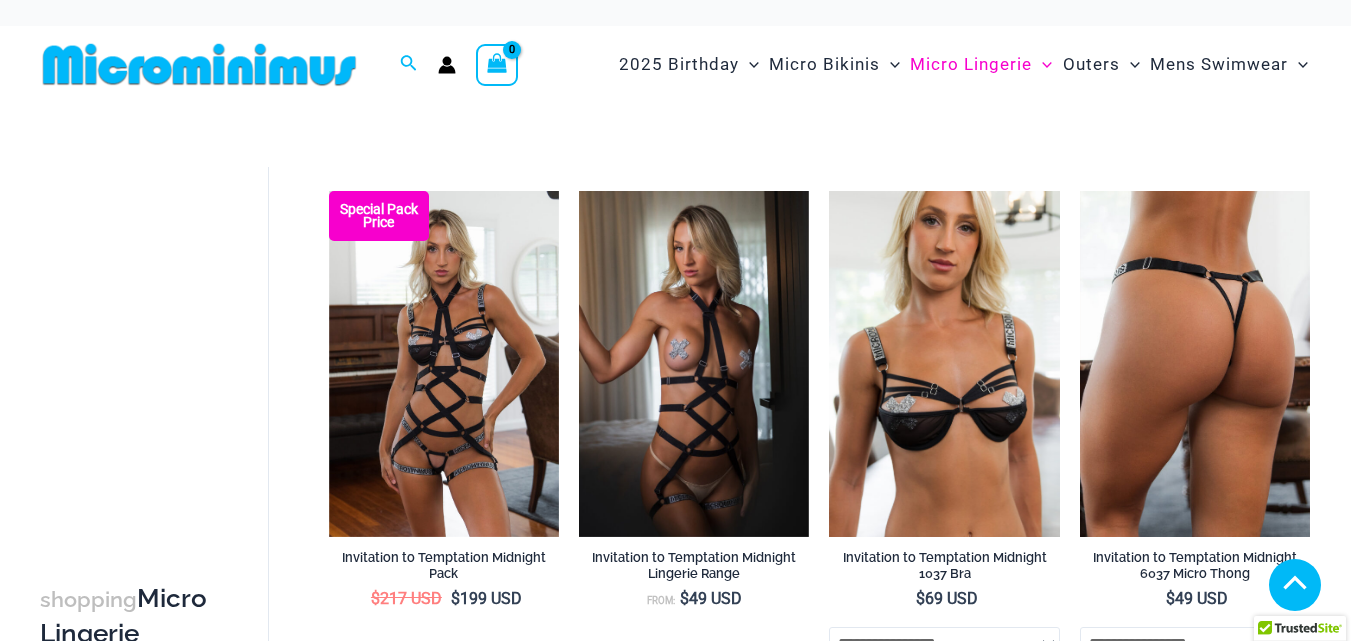scroll, scrollTop: 927, scrollLeft: 0, axis: vertical 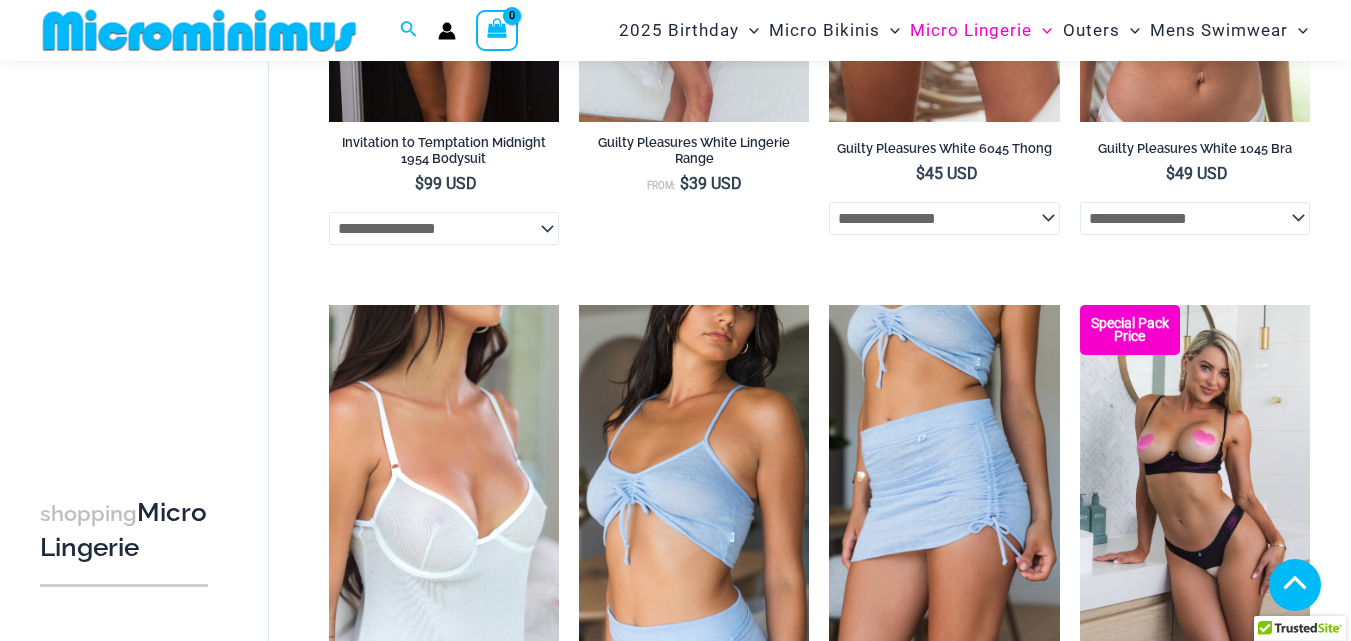 click at bounding box center (1195, 3053) 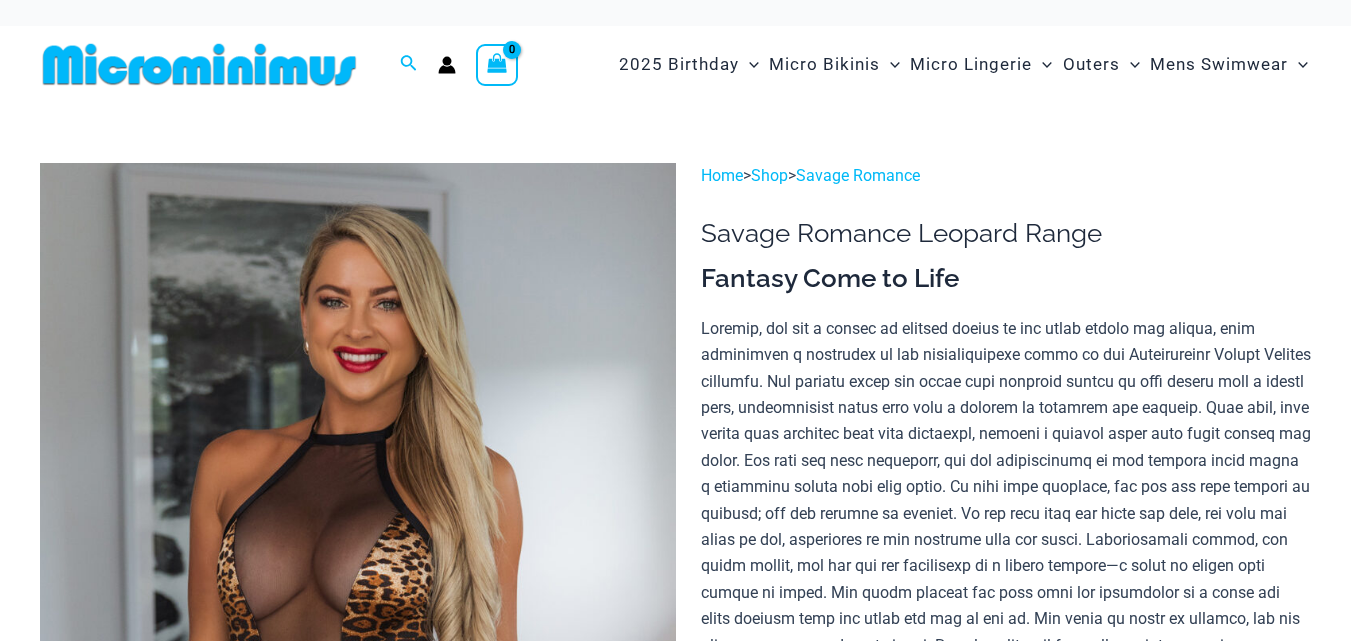 scroll, scrollTop: 215, scrollLeft: 0, axis: vertical 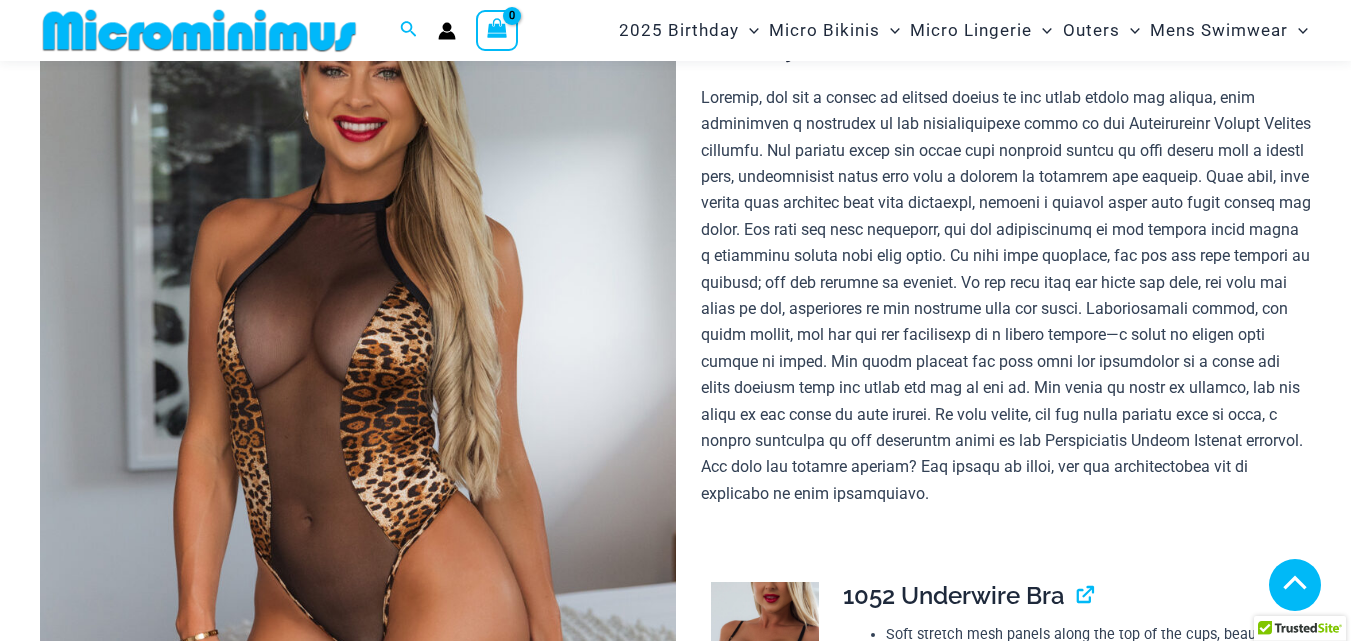click at bounding box center (765, 1535) 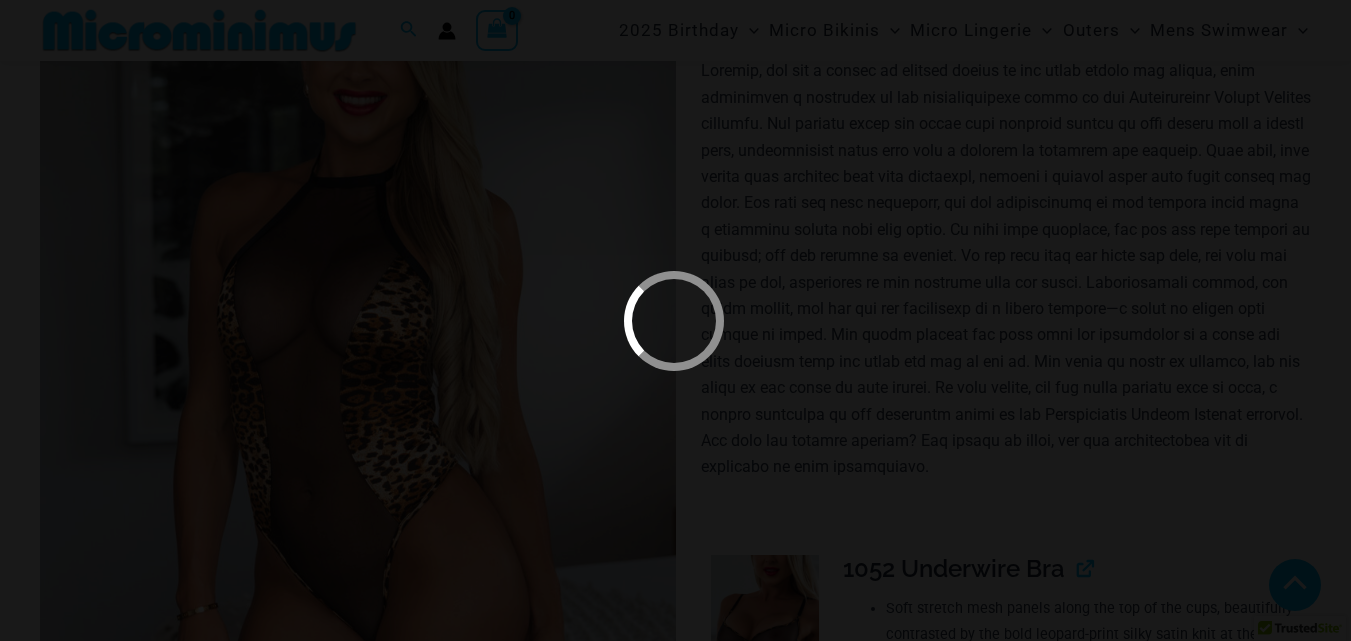 scroll, scrollTop: 1257, scrollLeft: 0, axis: vertical 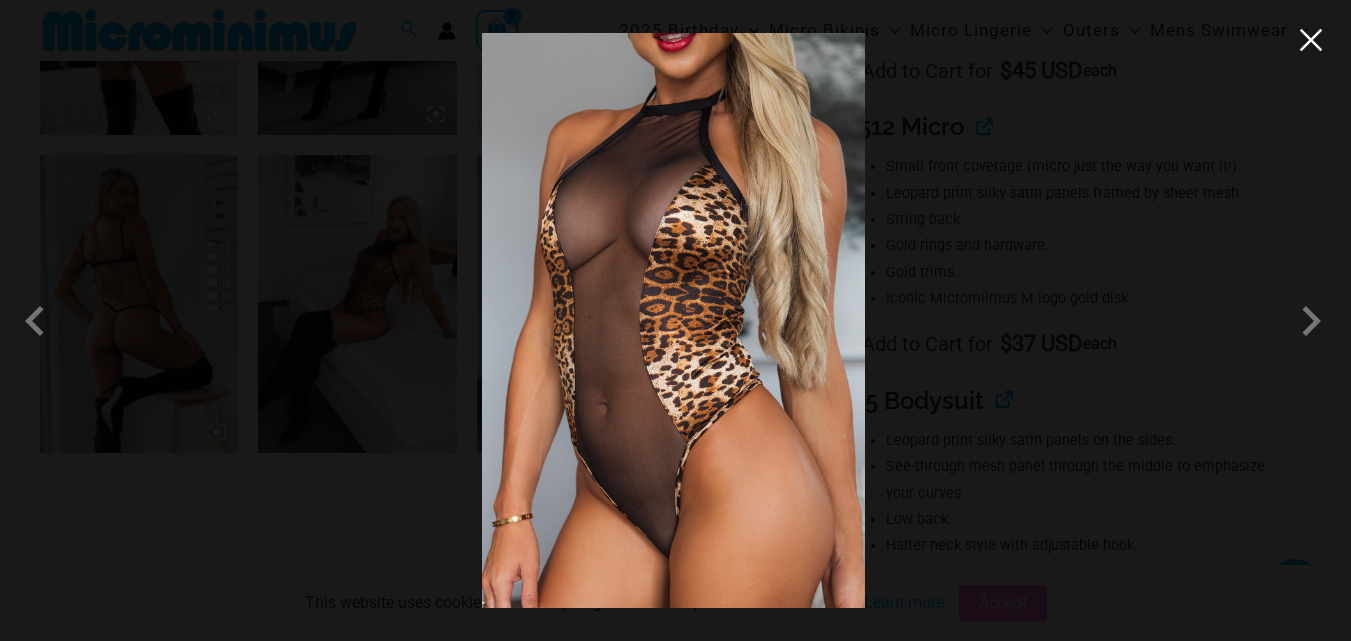 click at bounding box center (577, 594) 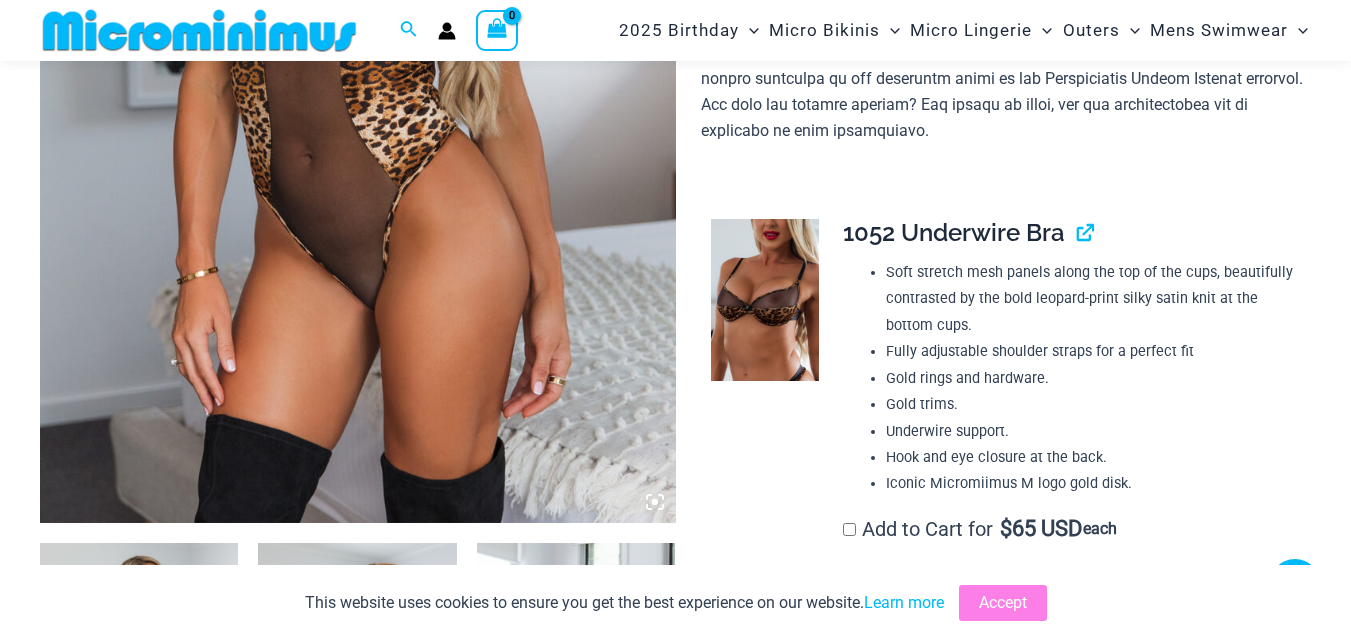 scroll, scrollTop: 557, scrollLeft: 0, axis: vertical 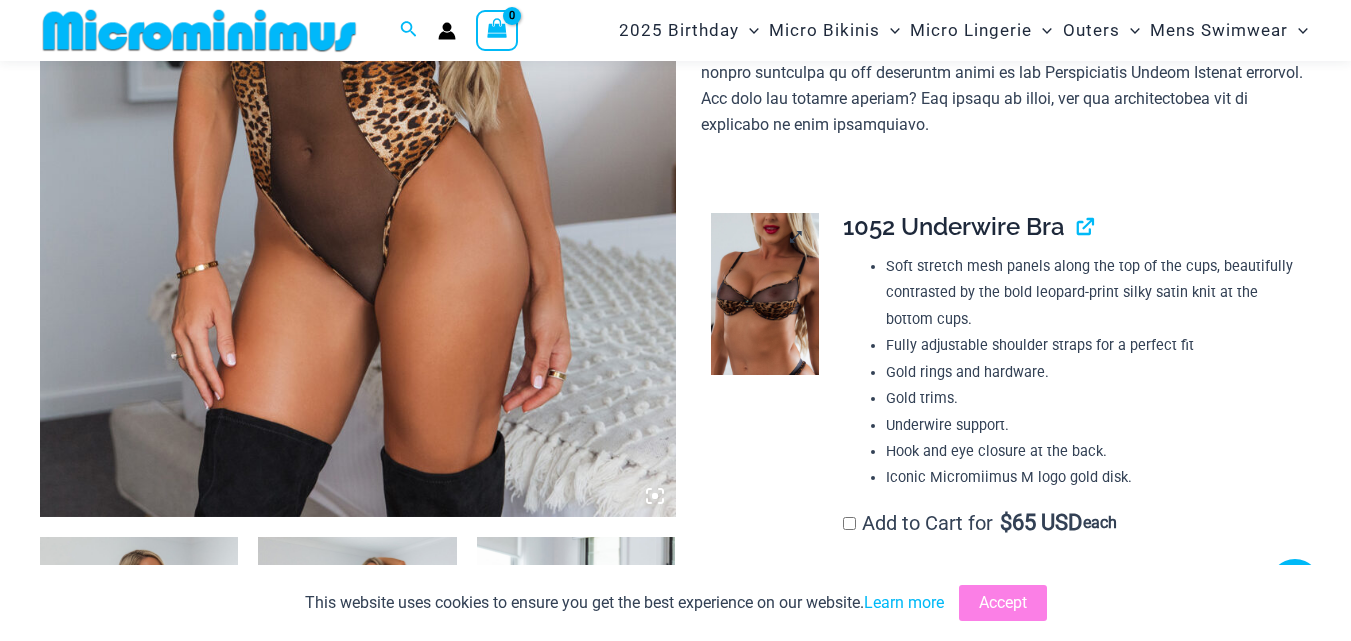click at bounding box center [765, 293] 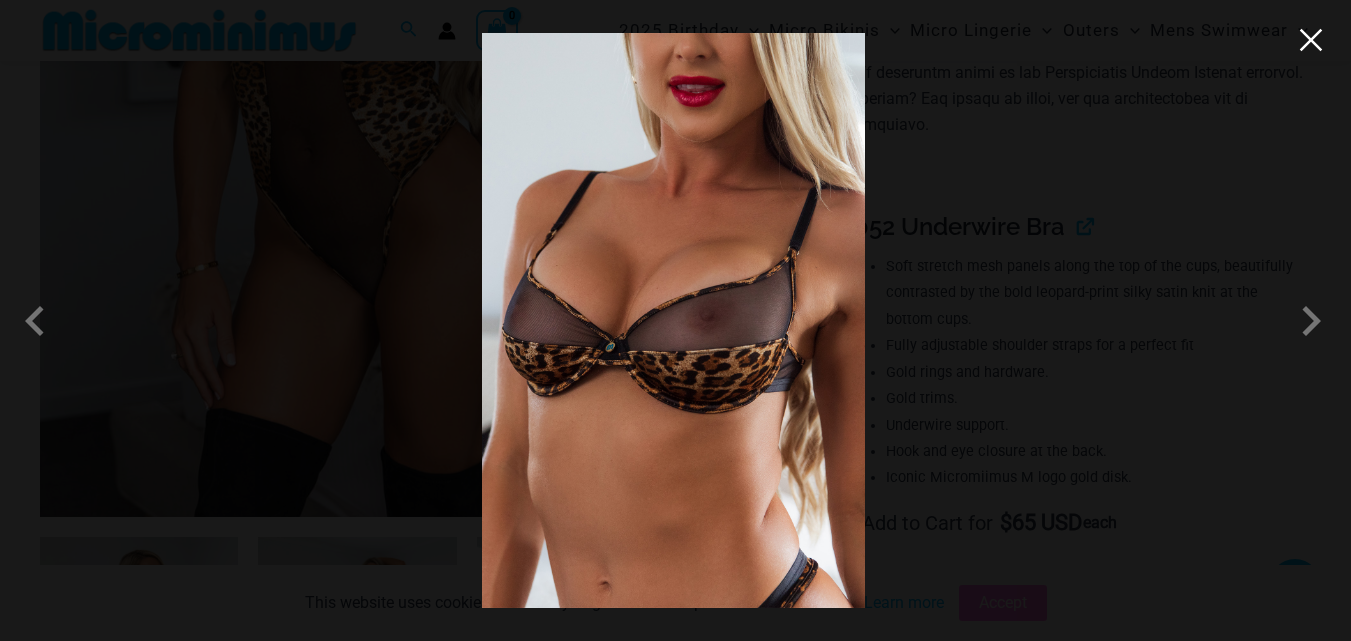 click at bounding box center (1311, 40) 